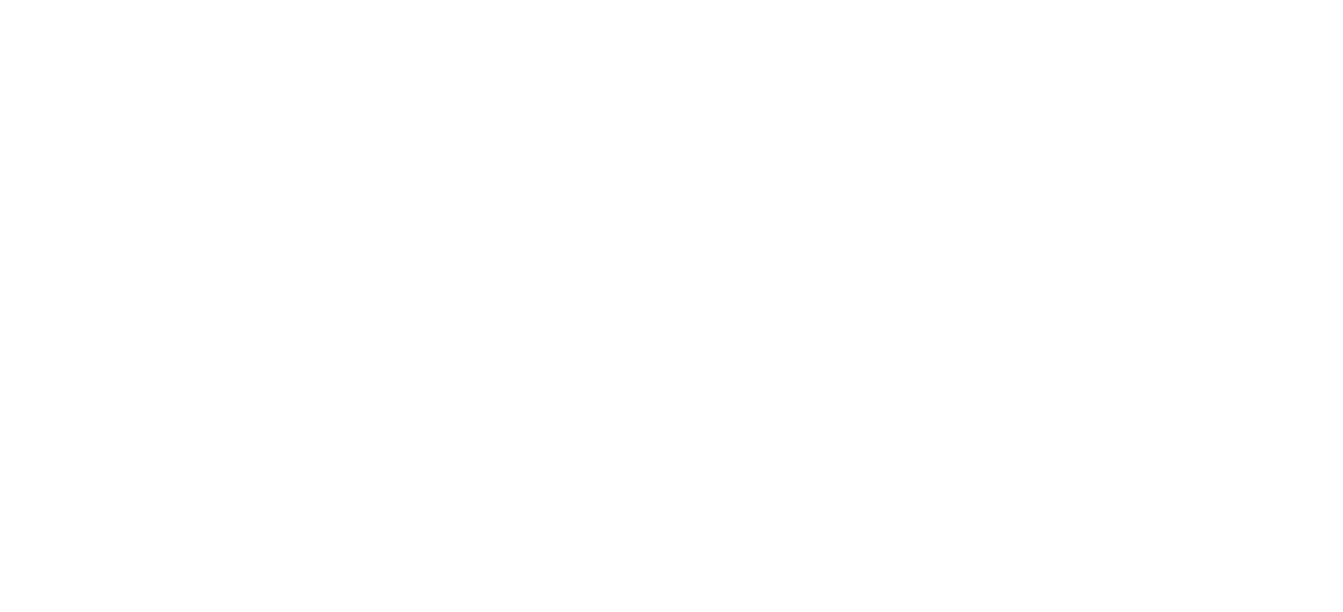 scroll, scrollTop: 0, scrollLeft: 0, axis: both 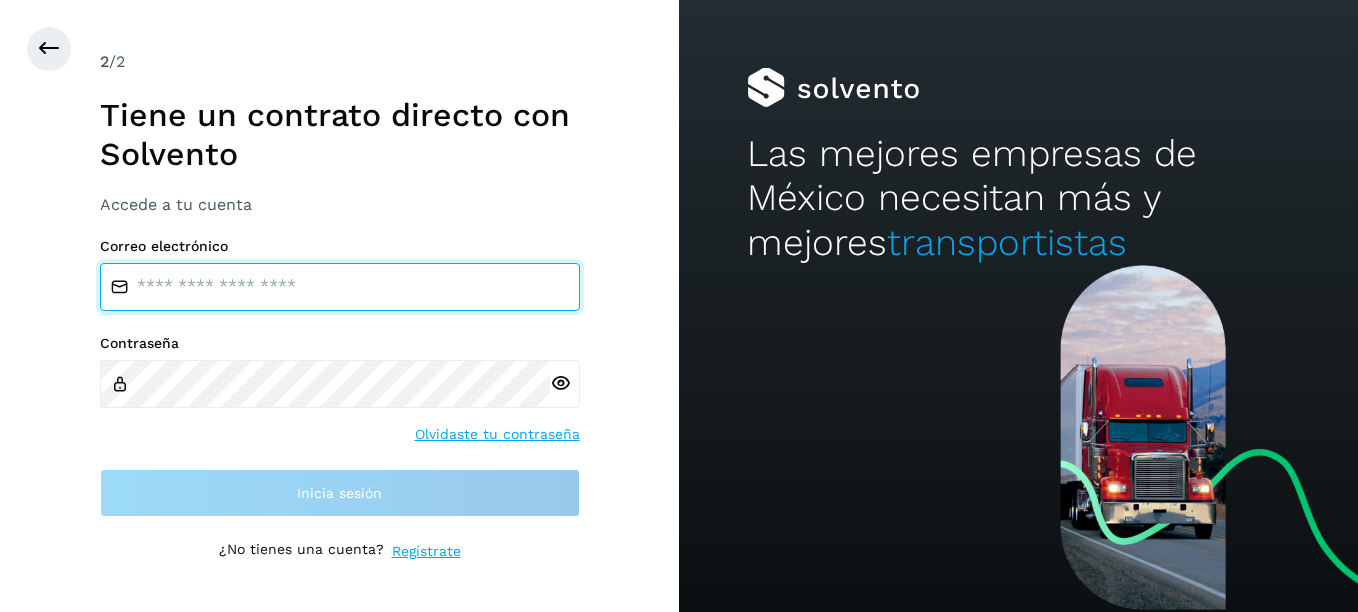 click at bounding box center (340, 287) 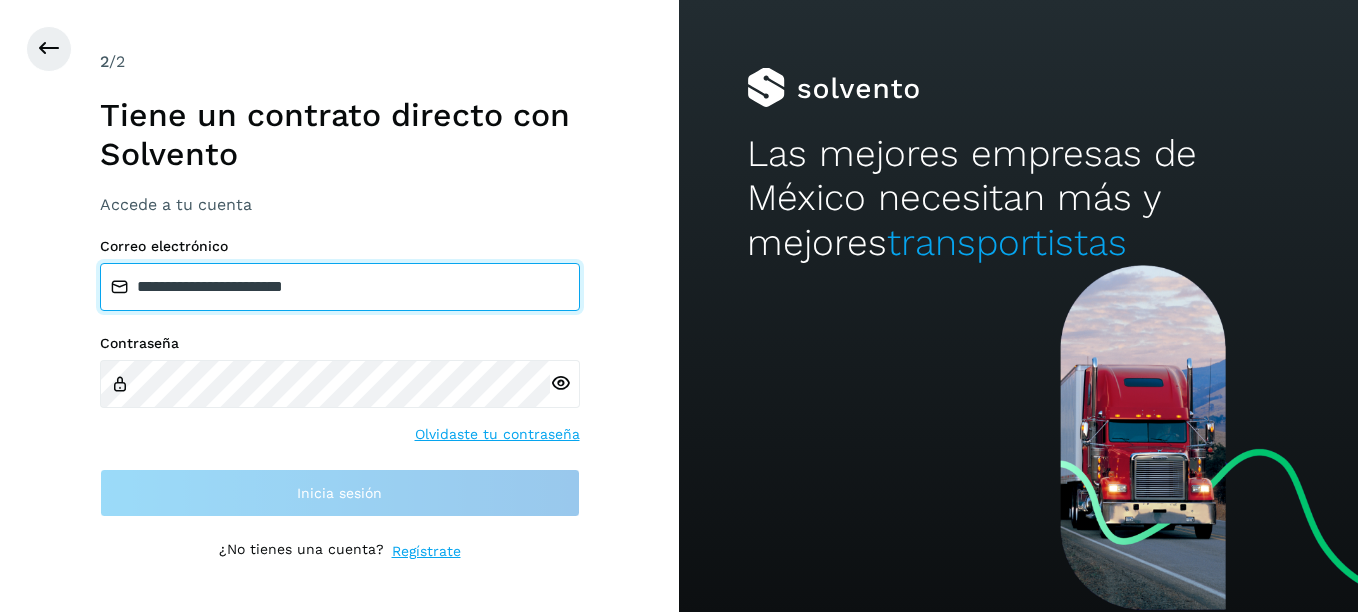 type on "**********" 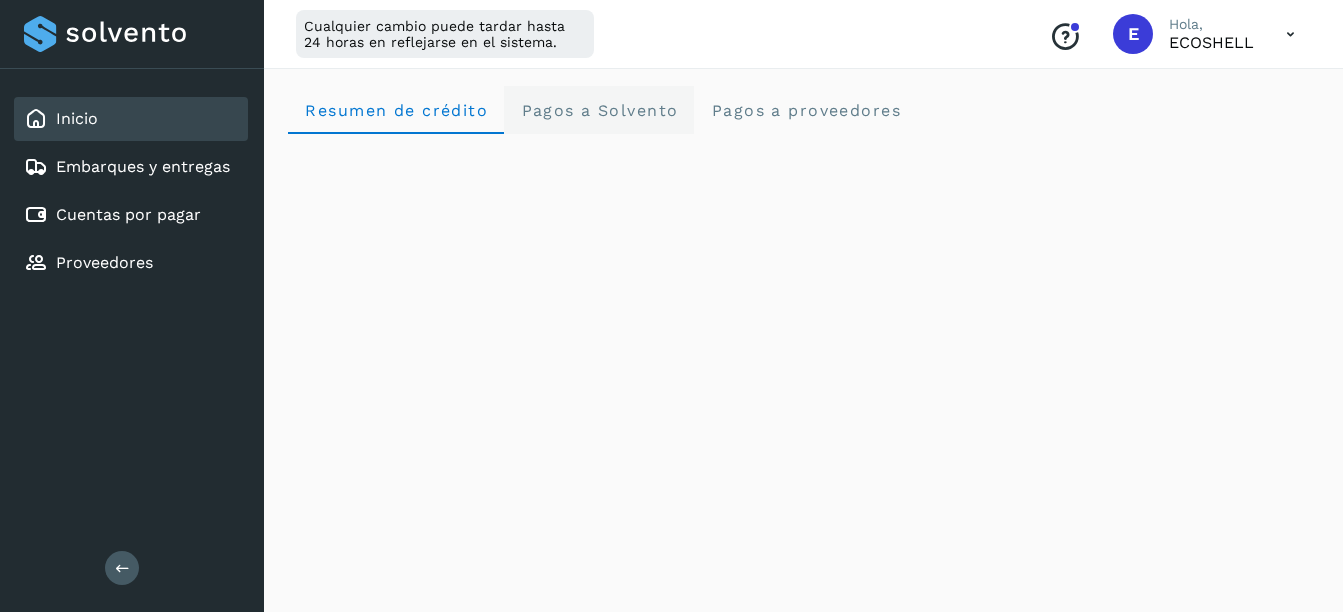 click on "Pagos a Solvento" 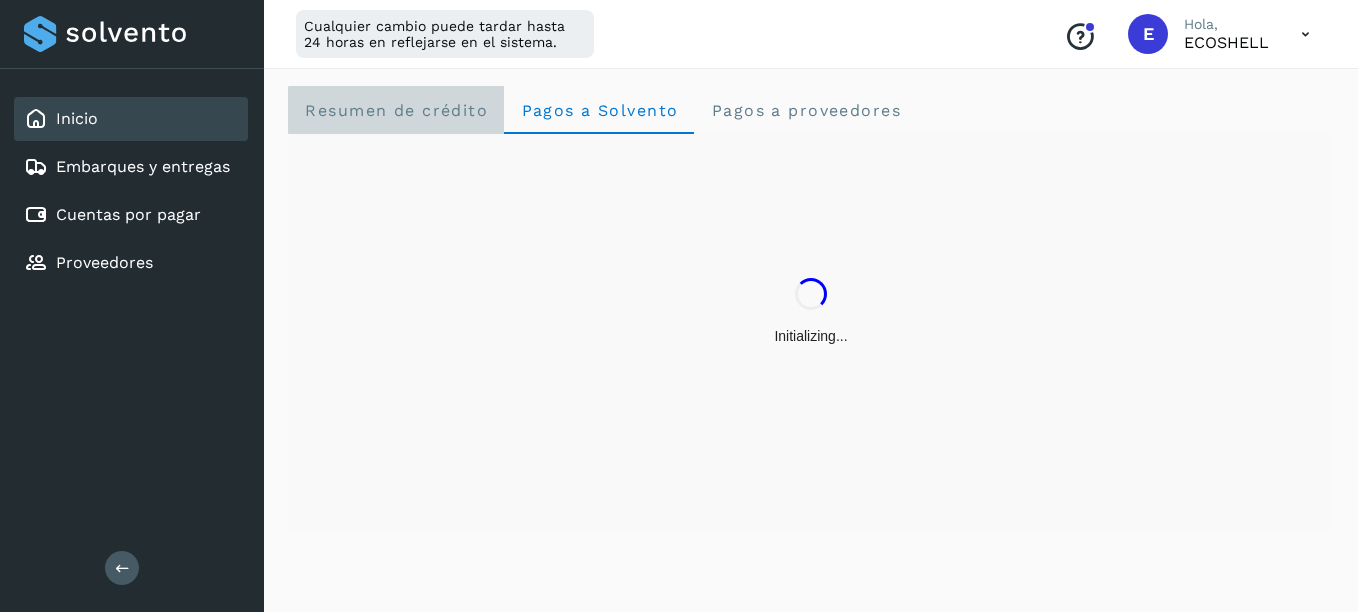 click on "Resumen de crédito" 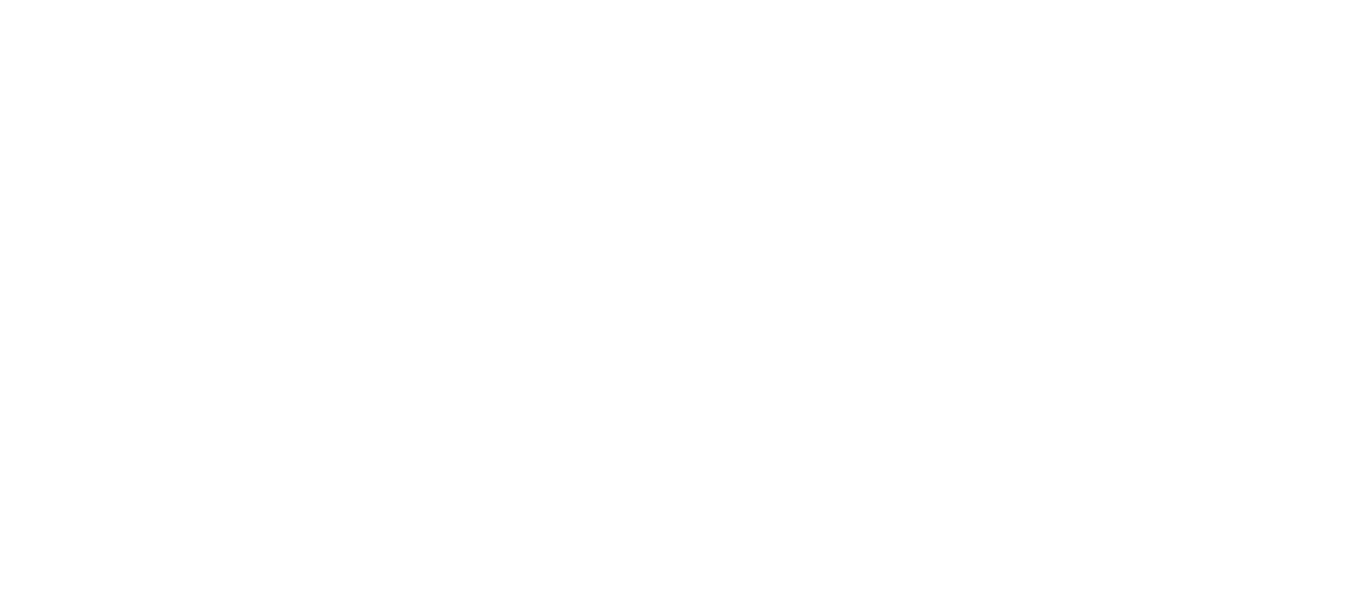 scroll, scrollTop: 0, scrollLeft: 0, axis: both 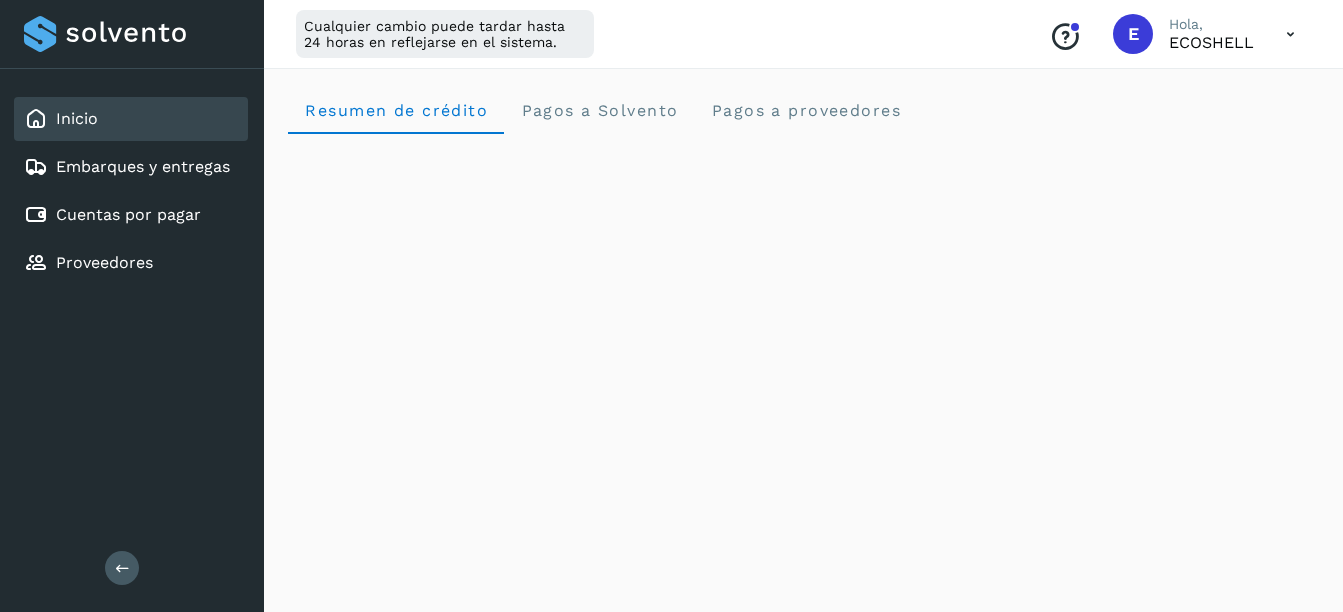 click at bounding box center (1290, 34) 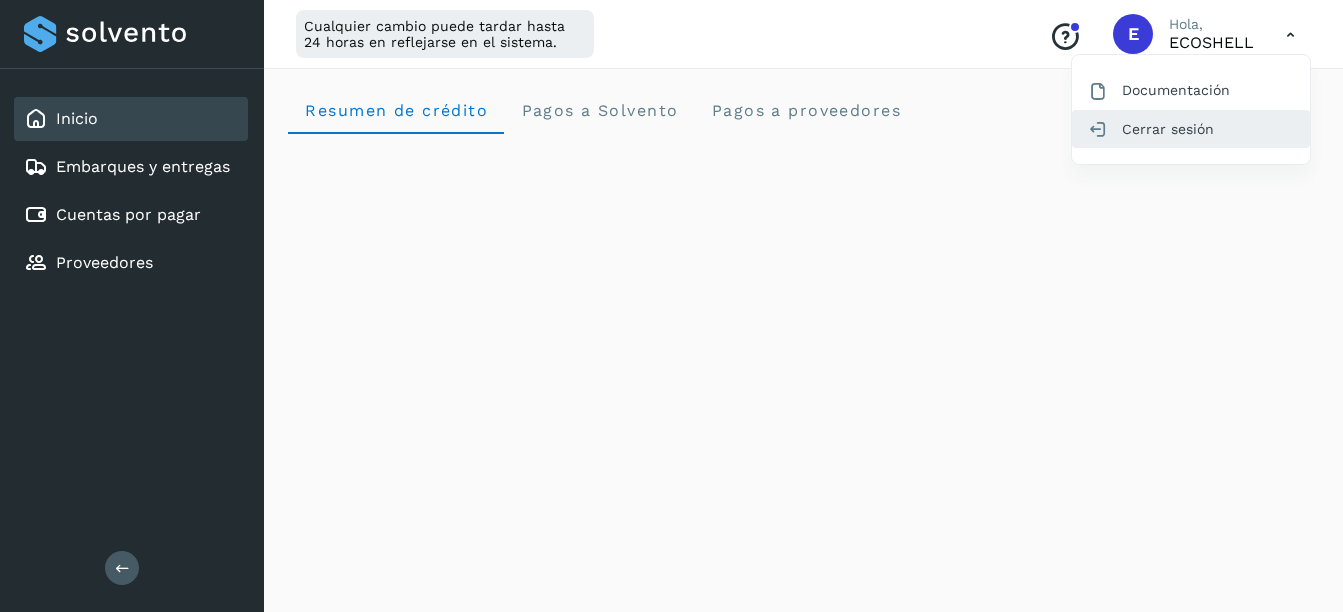 click on "Cerrar sesión" 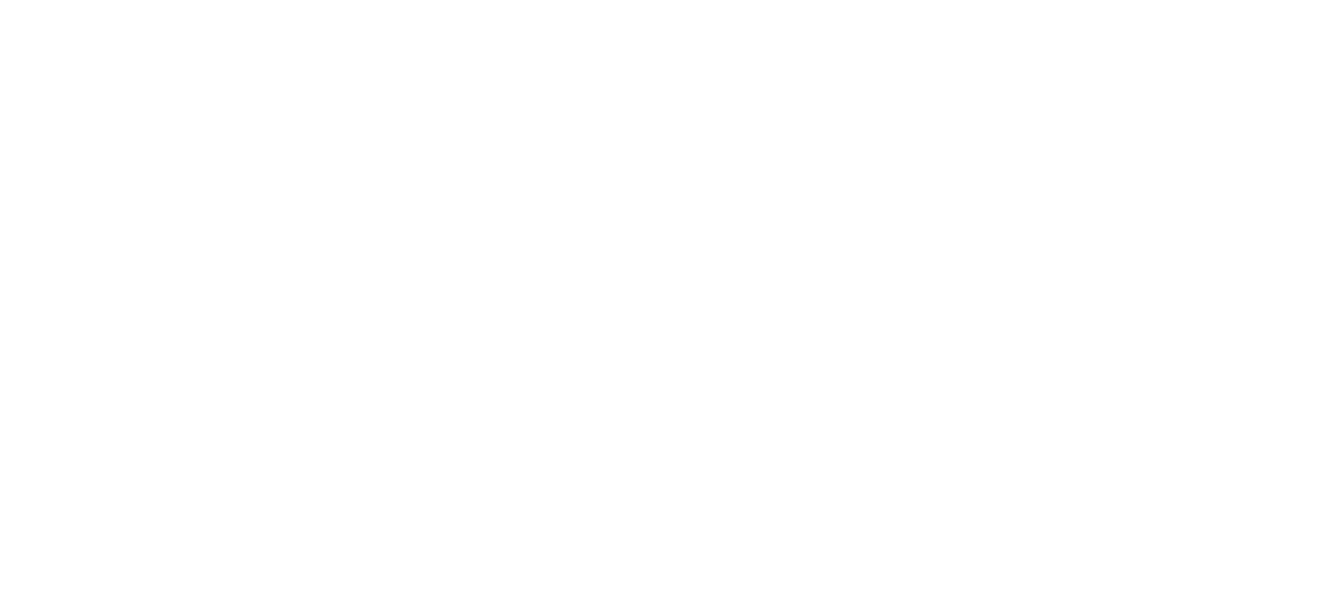 scroll, scrollTop: 0, scrollLeft: 0, axis: both 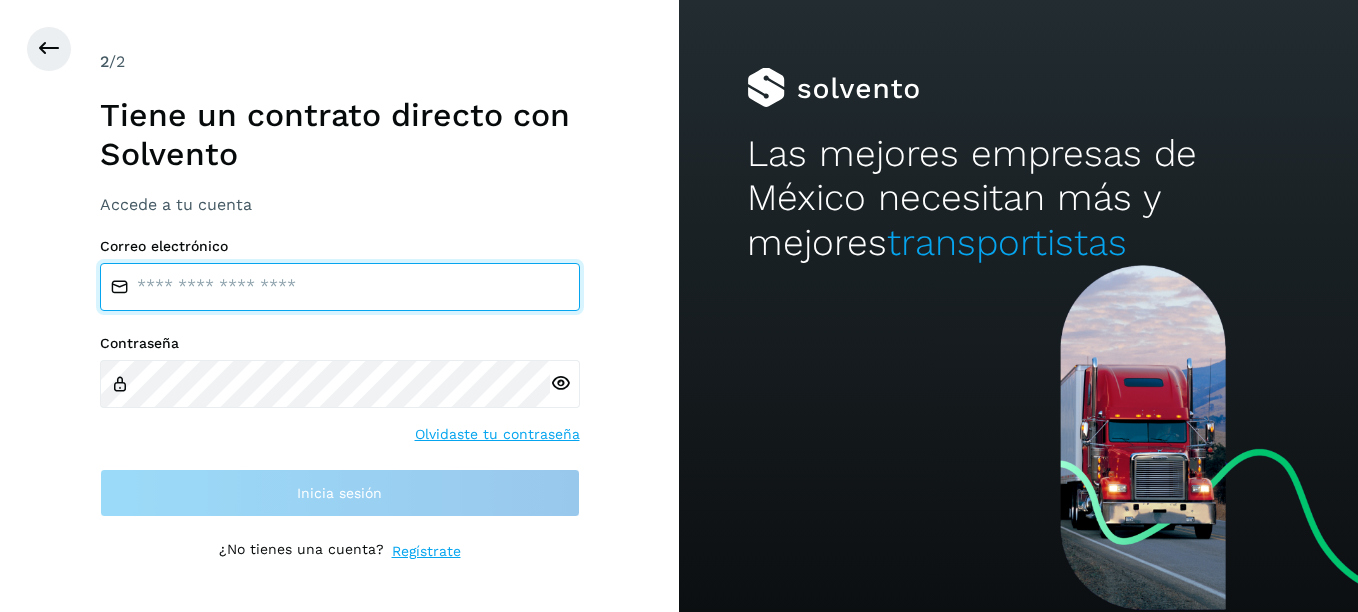 click at bounding box center [340, 287] 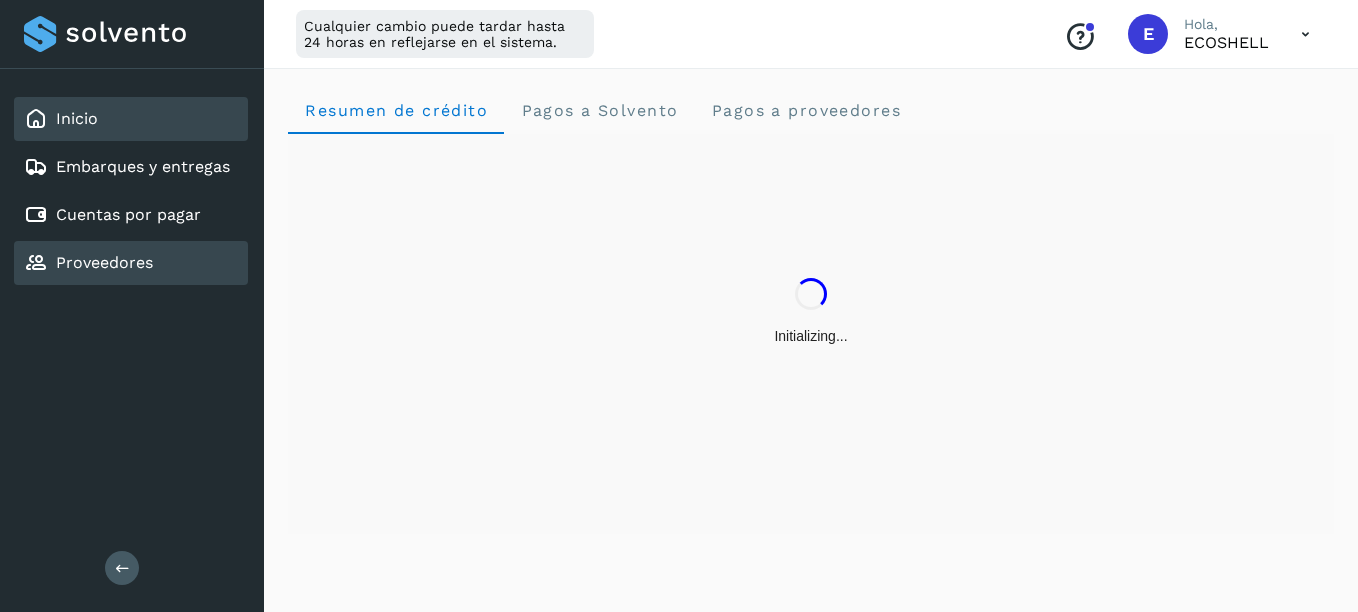 click on "Proveedores" at bounding box center [104, 262] 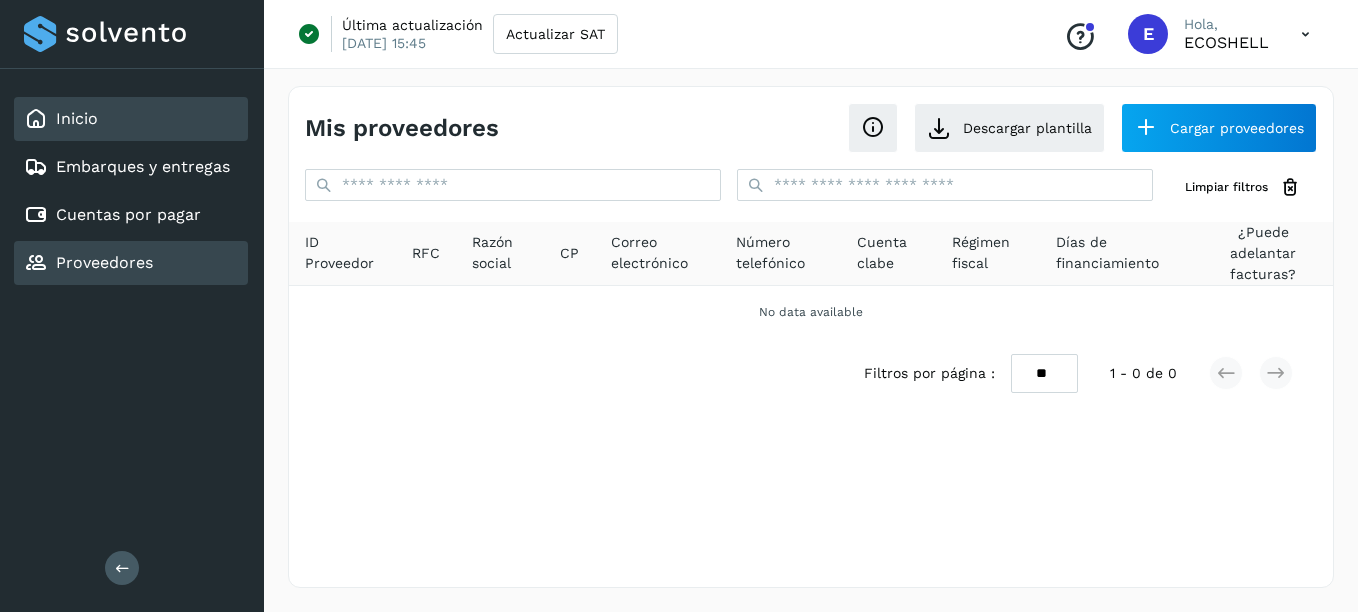 click on "Inicio" 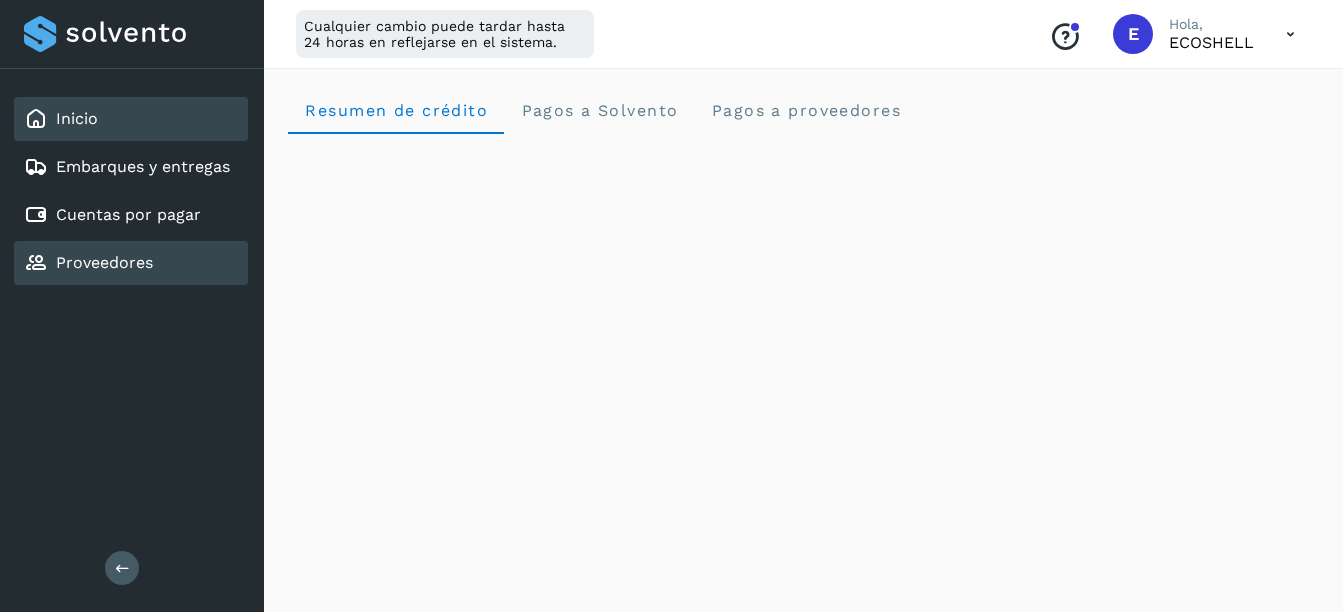 click on "Proveedores" at bounding box center [104, 262] 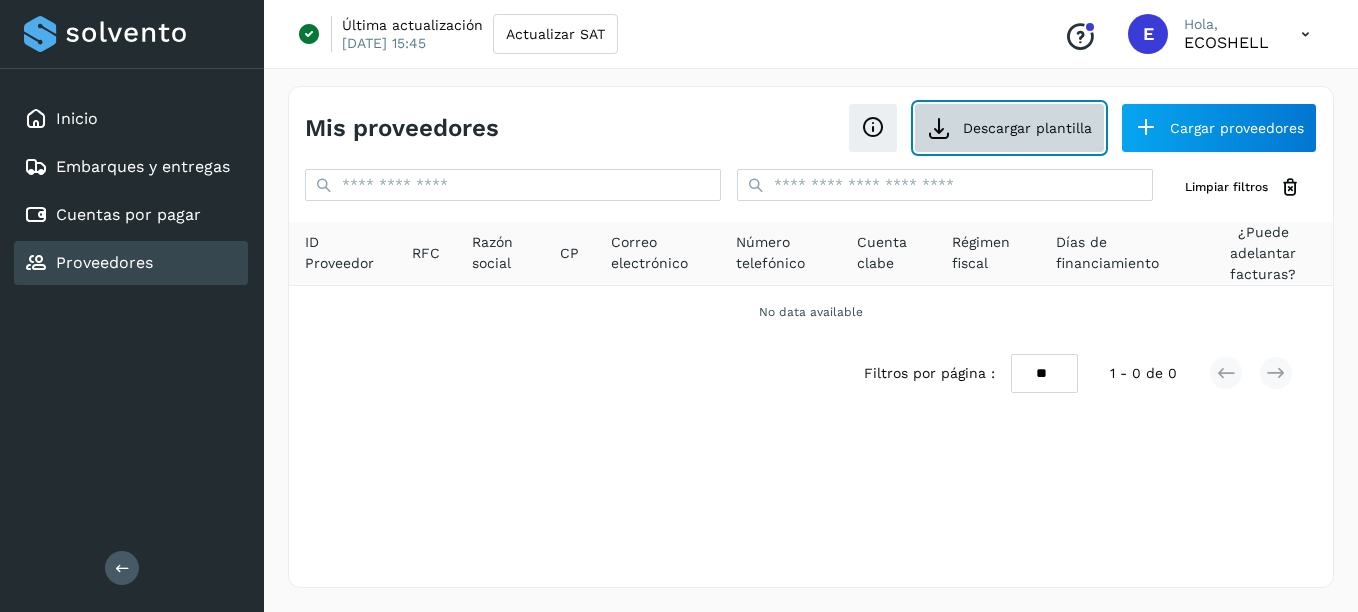 click on "Descargar plantilla" 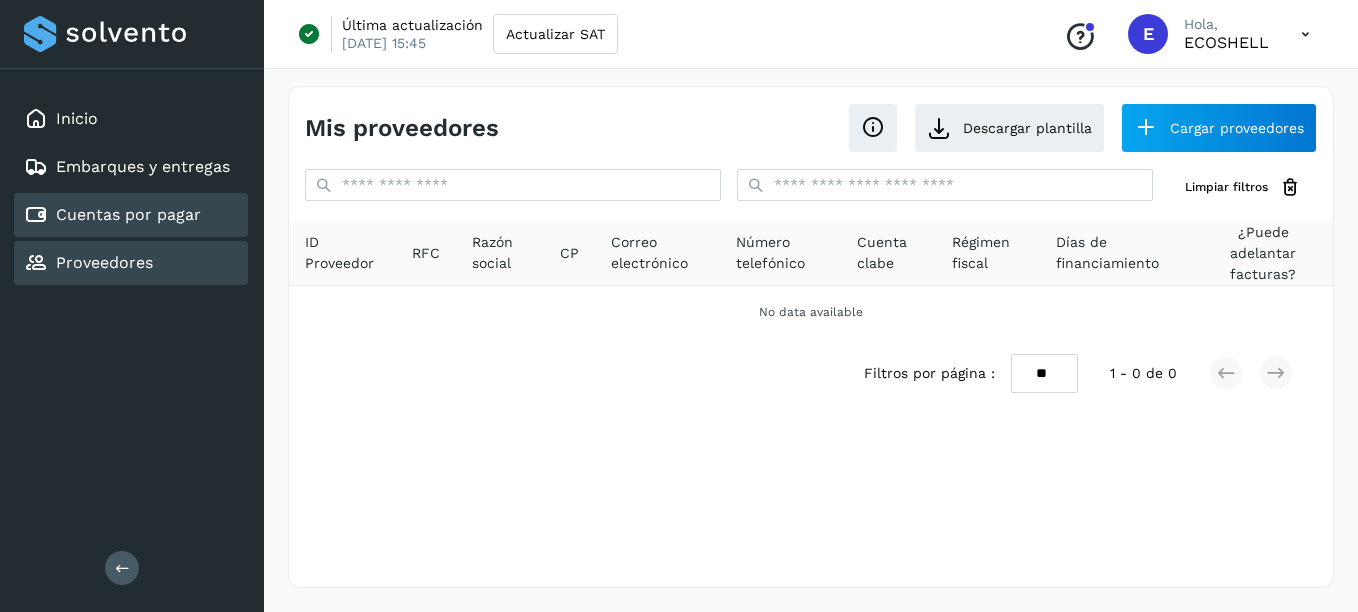 click on "Cuentas por pagar" at bounding box center [128, 214] 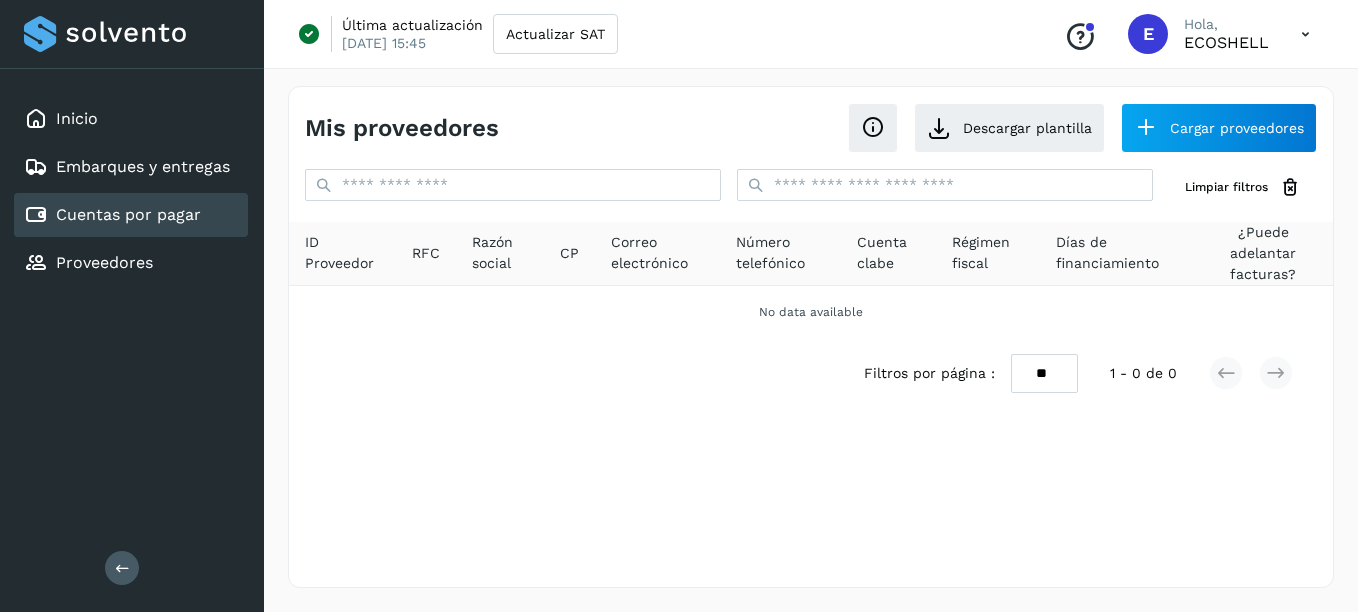 click on "Cuentas por pagar" at bounding box center [128, 214] 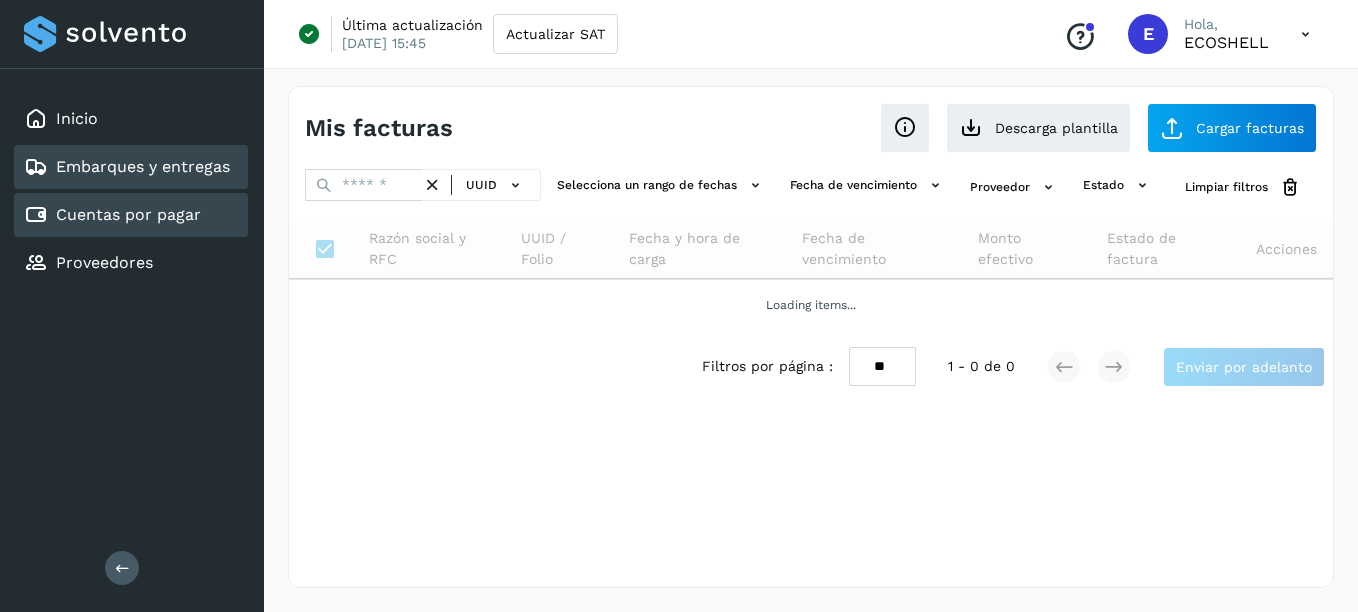 click on "Embarques y entregas" 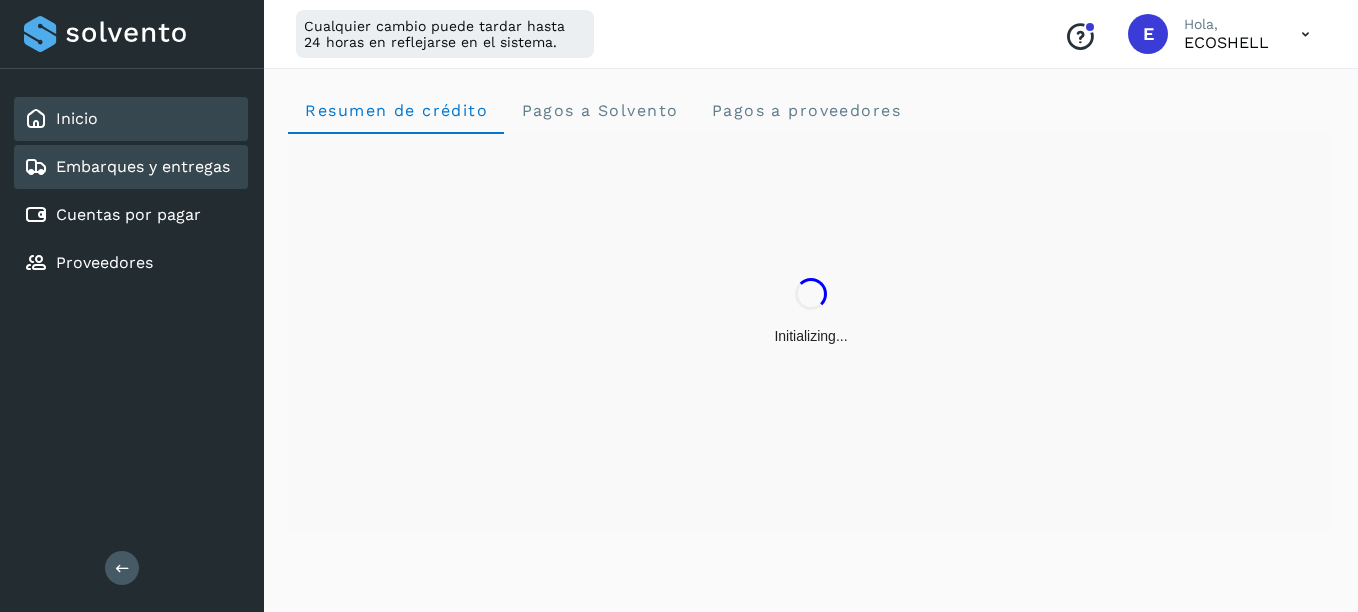 click on "Inicio" 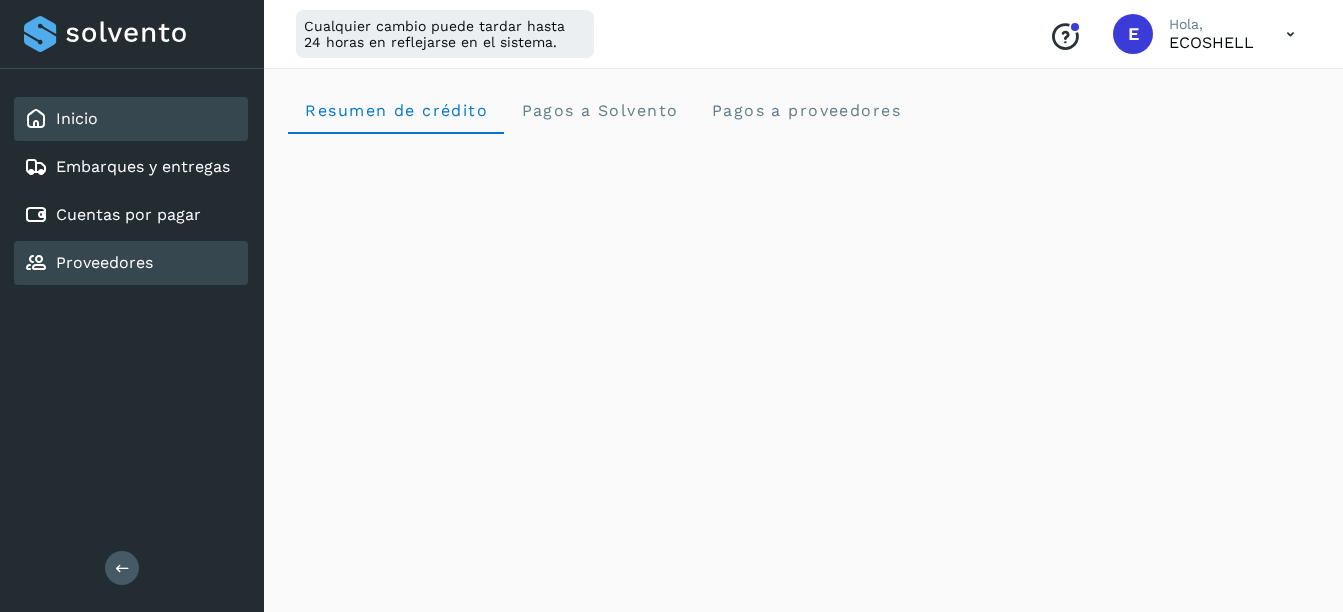 click on "Proveedores" at bounding box center (88, 263) 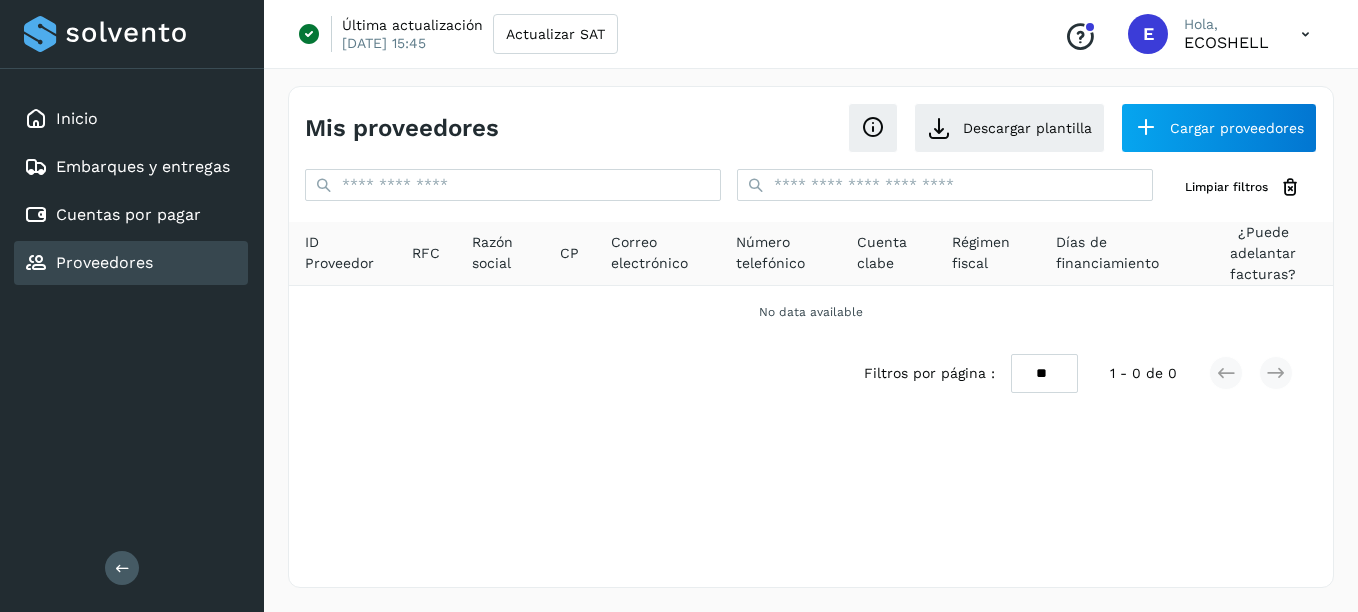 click on "Inicio Embarques y entregas Cuentas por pagar Proveedores Salir" at bounding box center (132, 306) 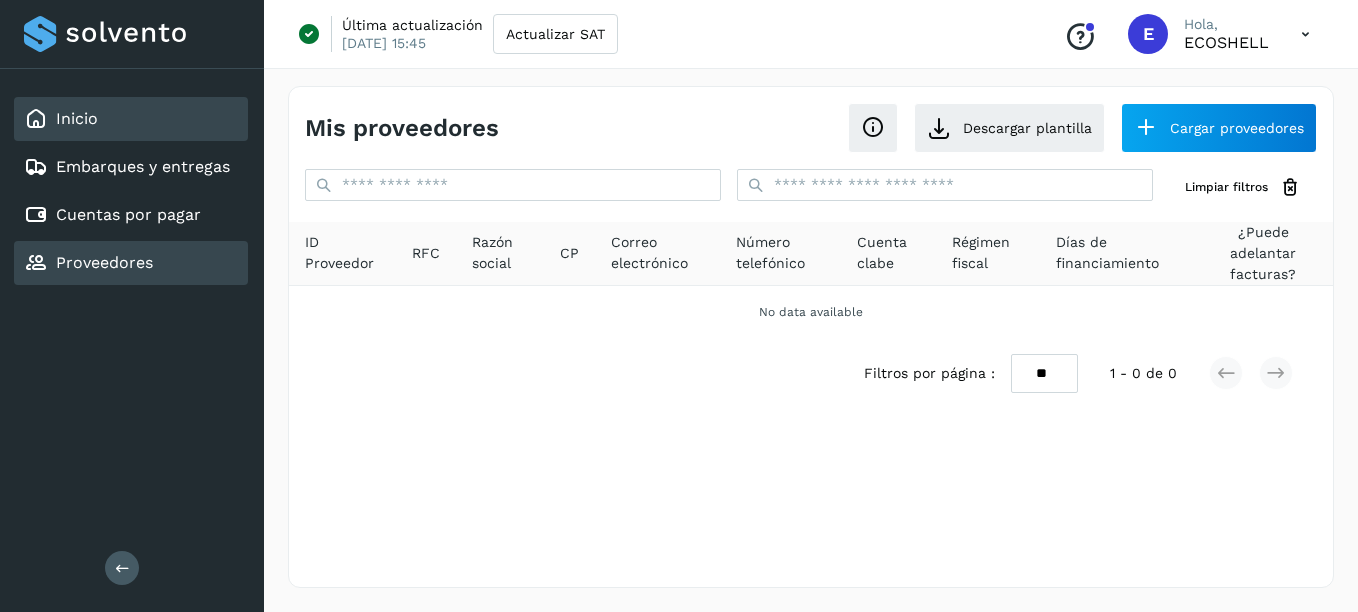 click on "Inicio" 